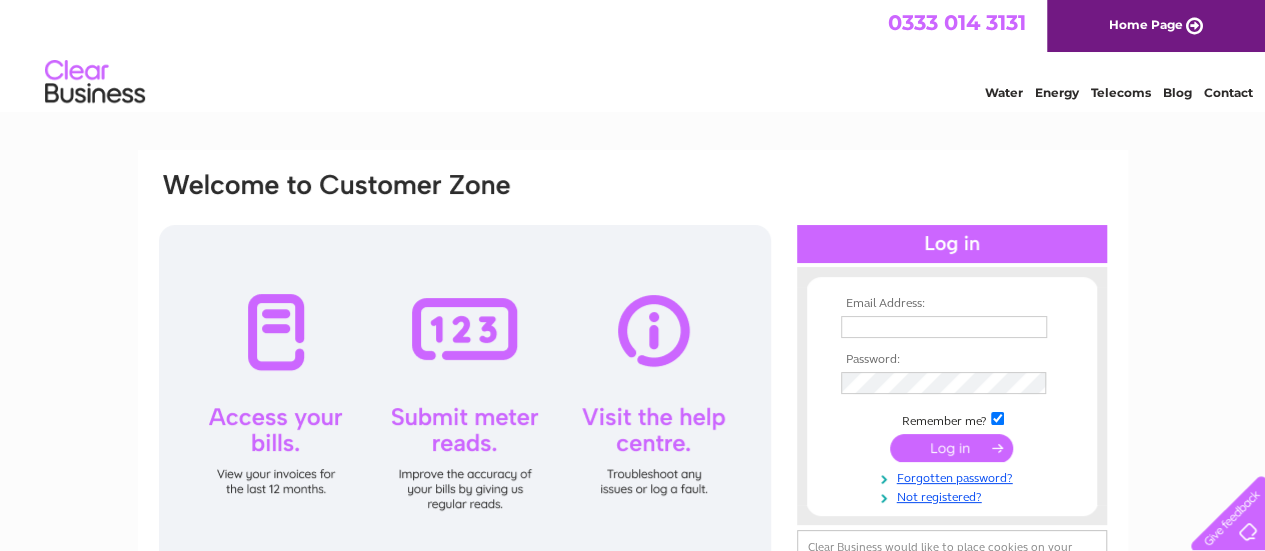 scroll, scrollTop: 0, scrollLeft: 0, axis: both 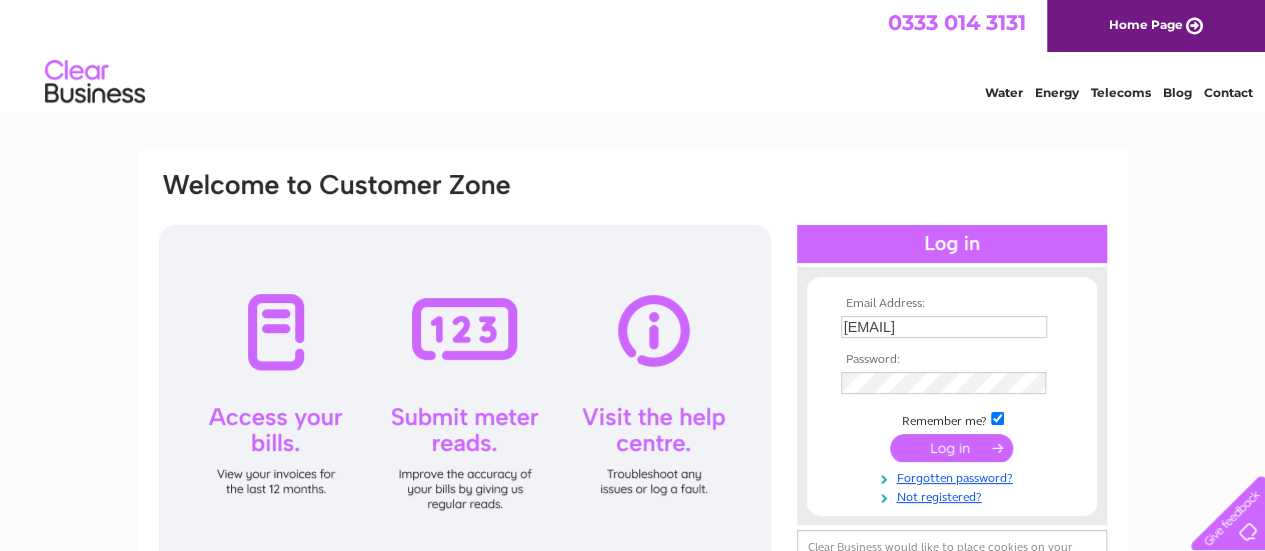 click at bounding box center (951, 448) 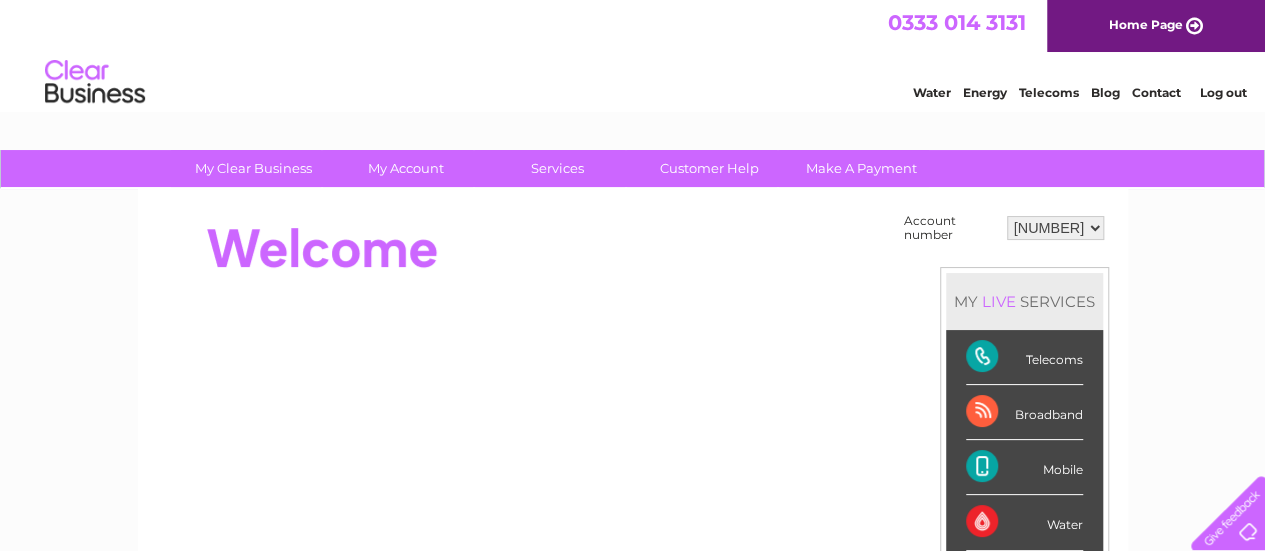 scroll, scrollTop: 0, scrollLeft: 0, axis: both 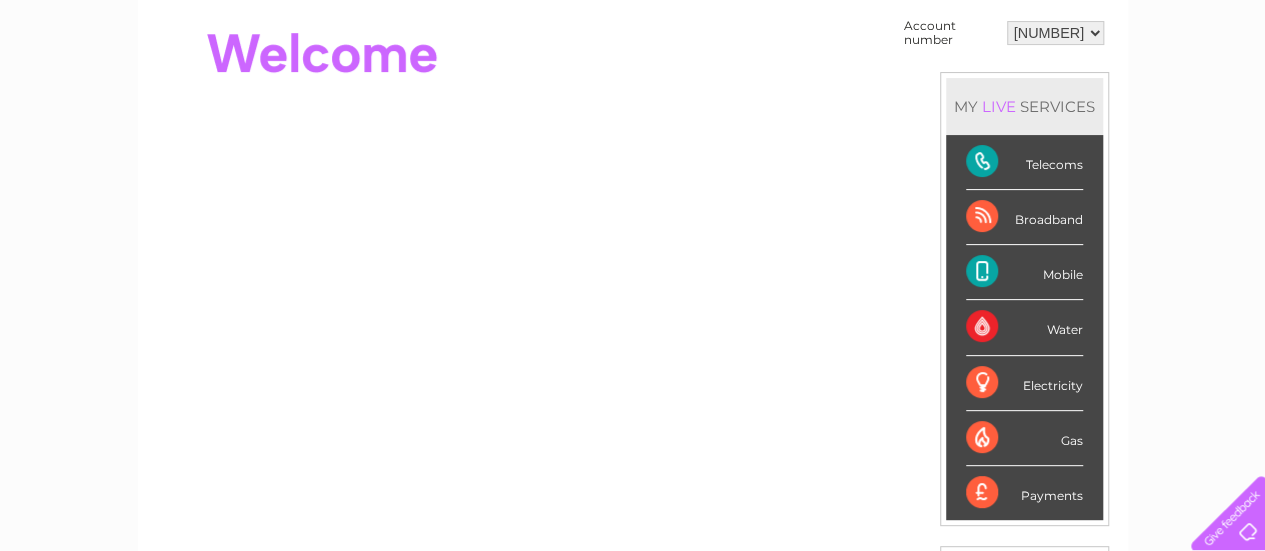 click on "Payments" at bounding box center [1024, 493] 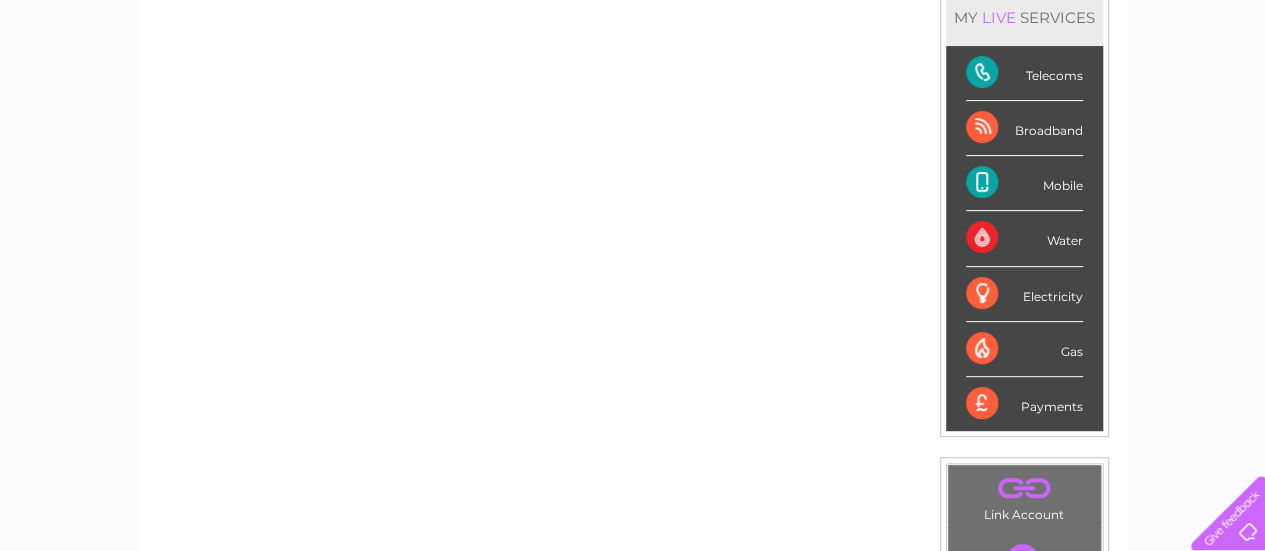 scroll, scrollTop: 282, scrollLeft: 0, axis: vertical 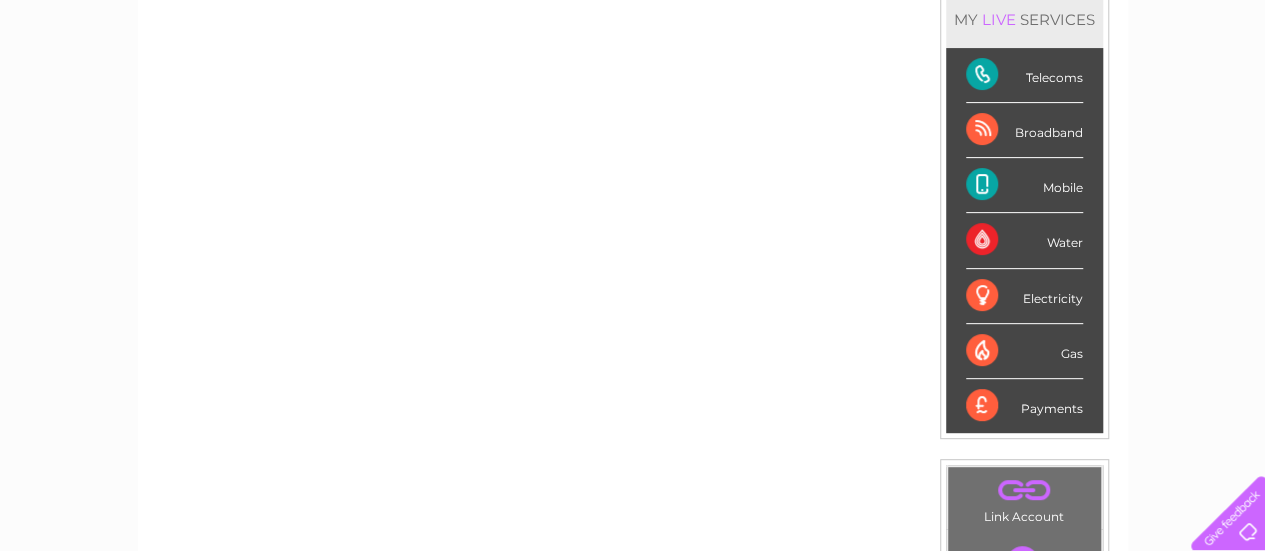 click on "Mobile" at bounding box center [1024, 185] 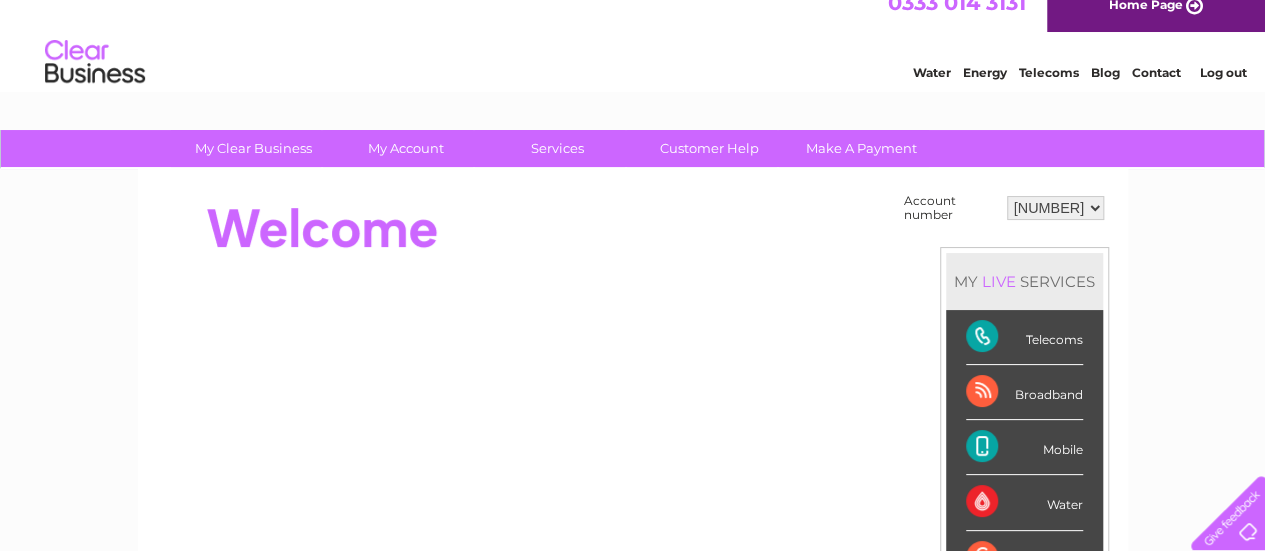 scroll, scrollTop: 0, scrollLeft: 0, axis: both 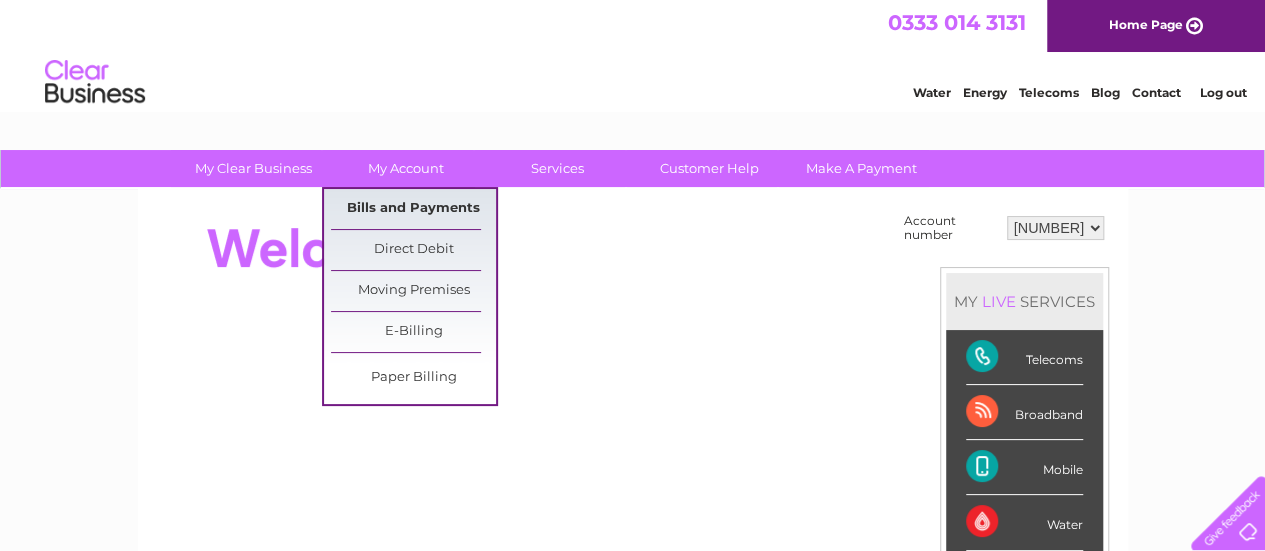 click on "Bills and Payments" at bounding box center (413, 209) 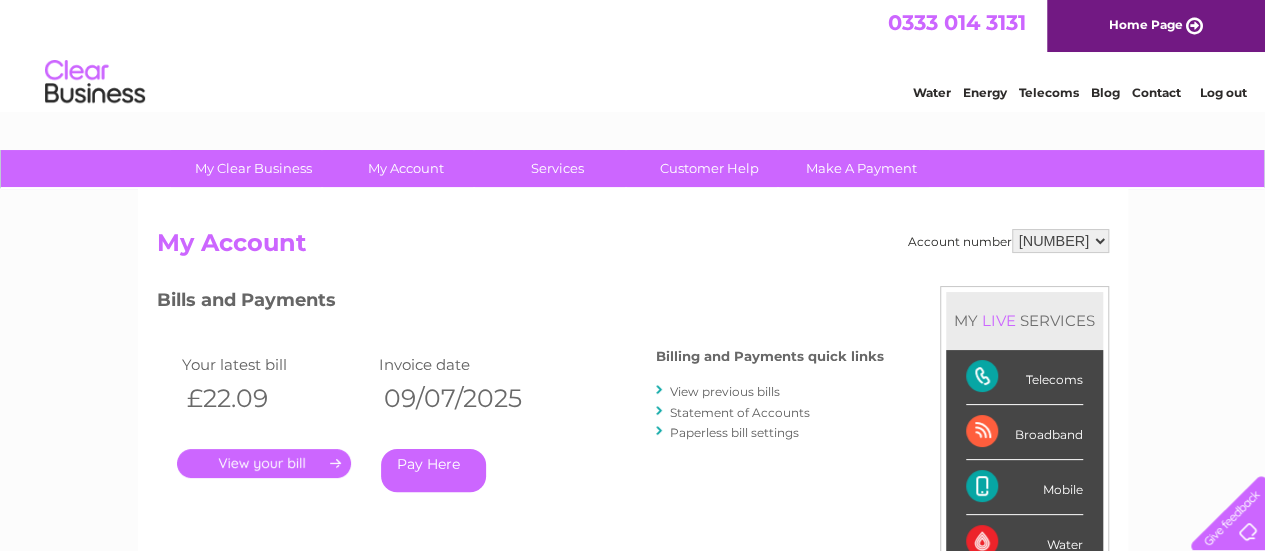 scroll, scrollTop: 0, scrollLeft: 0, axis: both 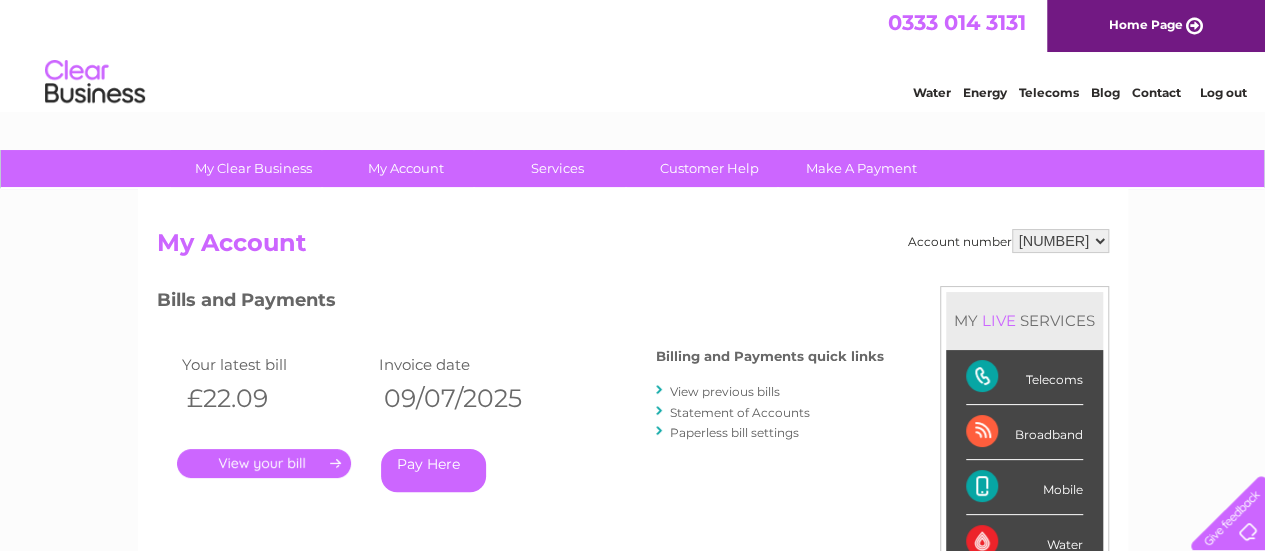 click on "Pay Here" at bounding box center (433, 470) 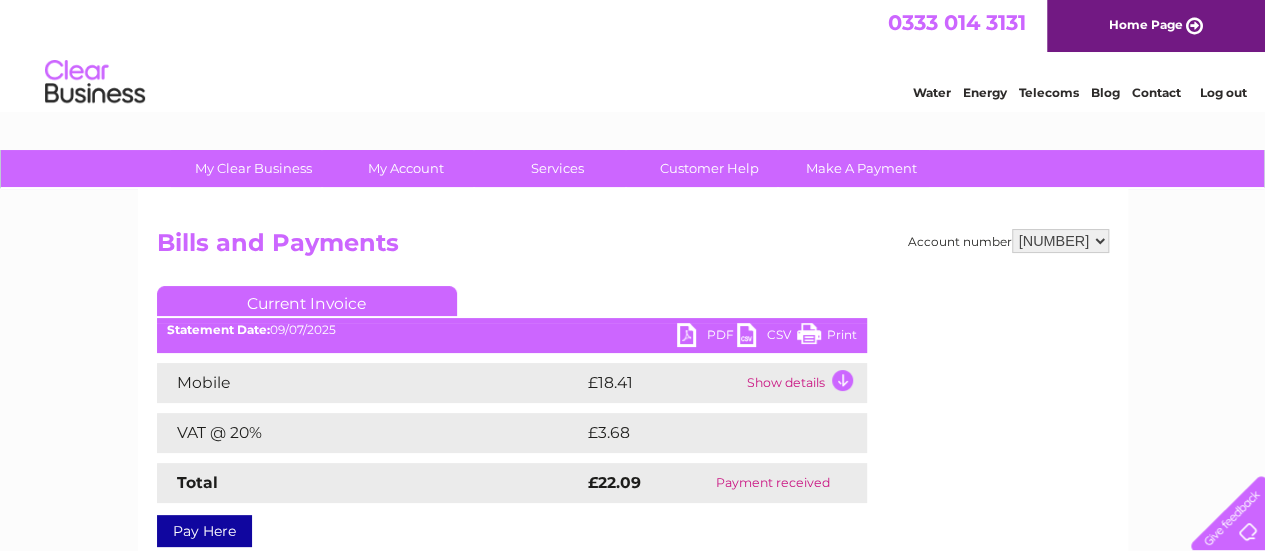 scroll, scrollTop: 0, scrollLeft: 0, axis: both 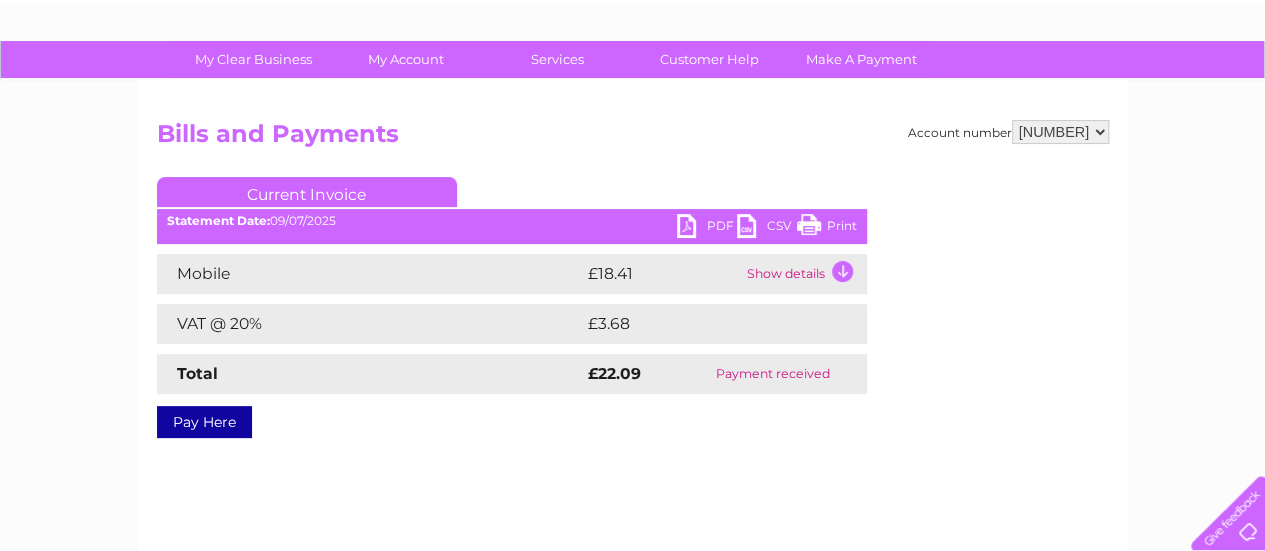 click on "Pay Here" at bounding box center [204, 422] 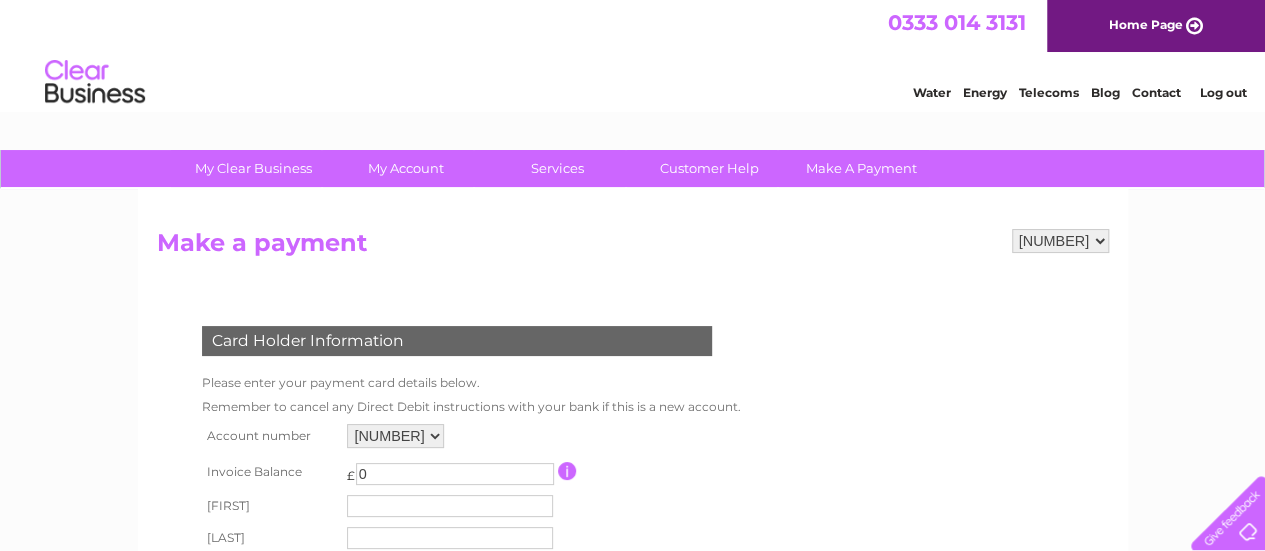 scroll, scrollTop: 0, scrollLeft: 0, axis: both 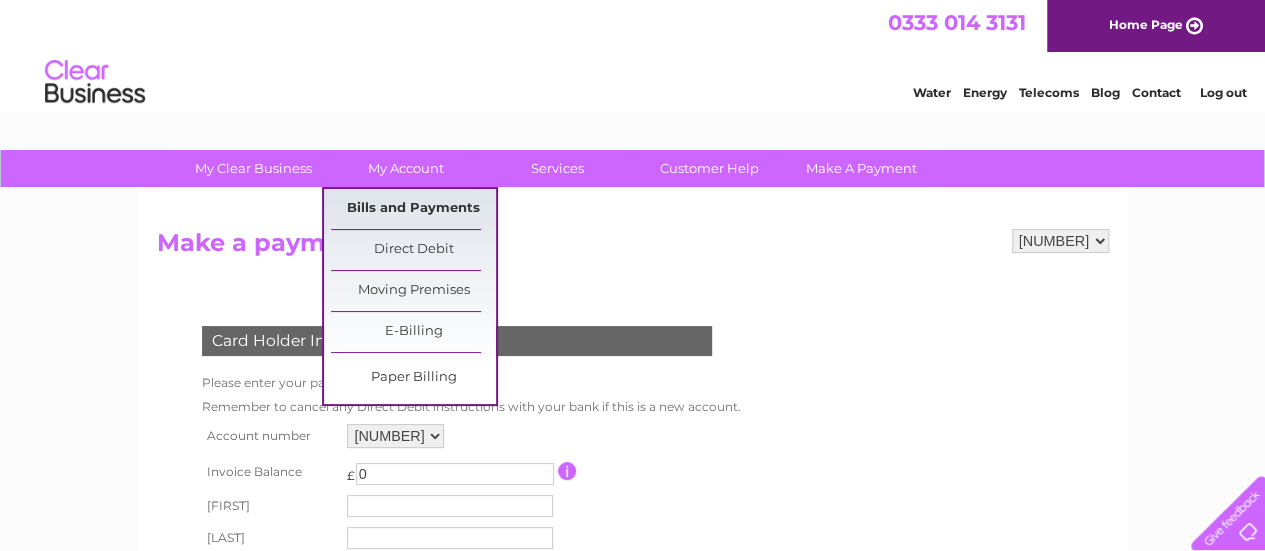click on "Bills and Payments" at bounding box center (413, 209) 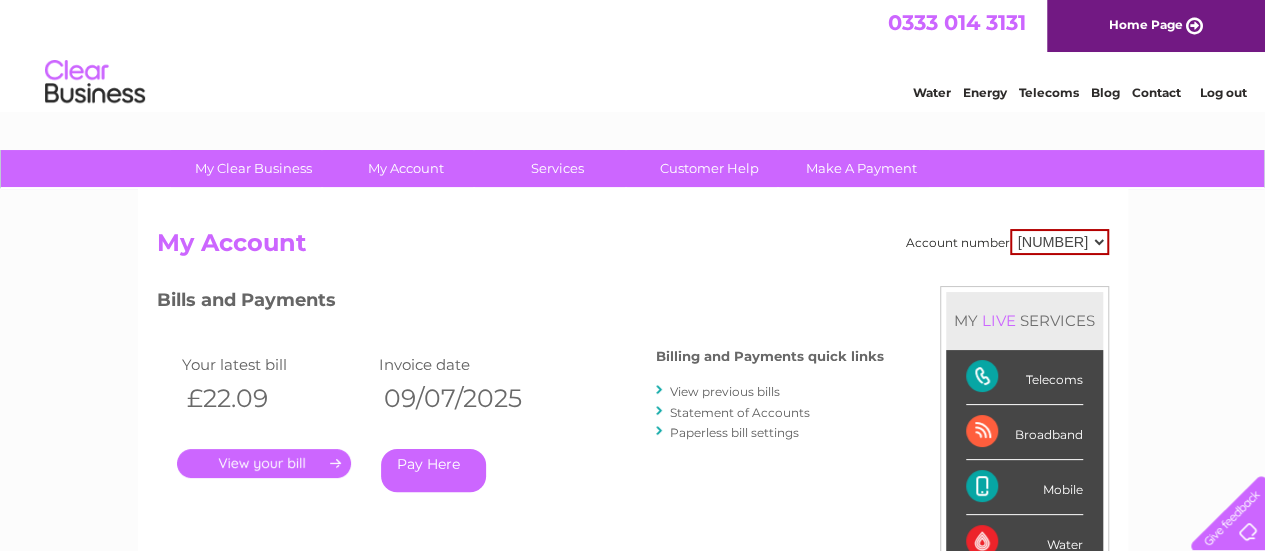 scroll, scrollTop: 0, scrollLeft: 0, axis: both 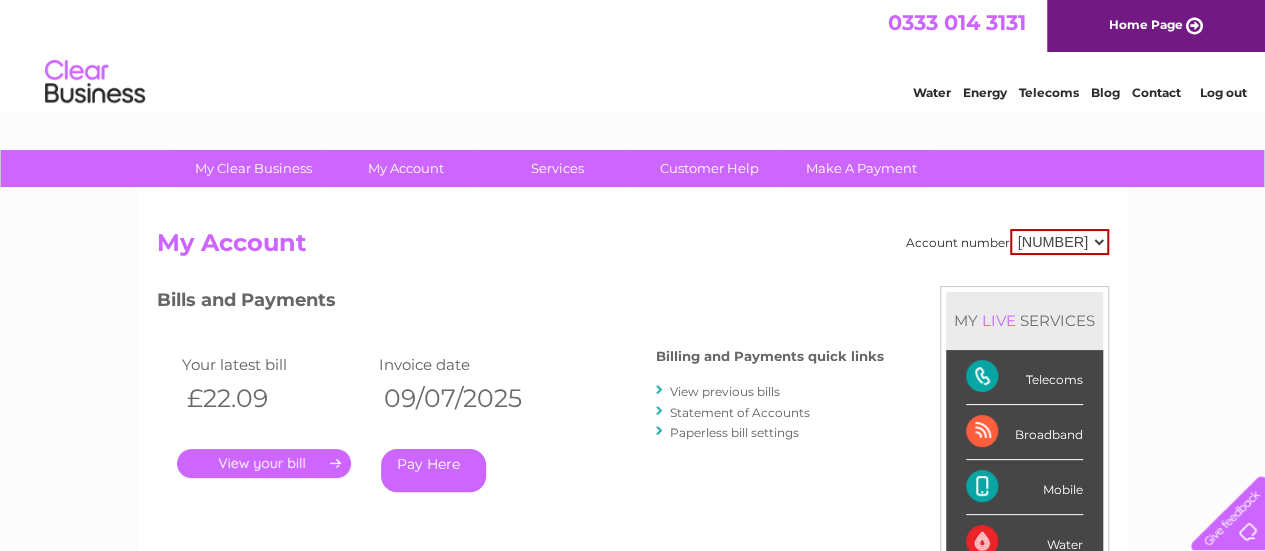 click on "Pay Here" at bounding box center (433, 470) 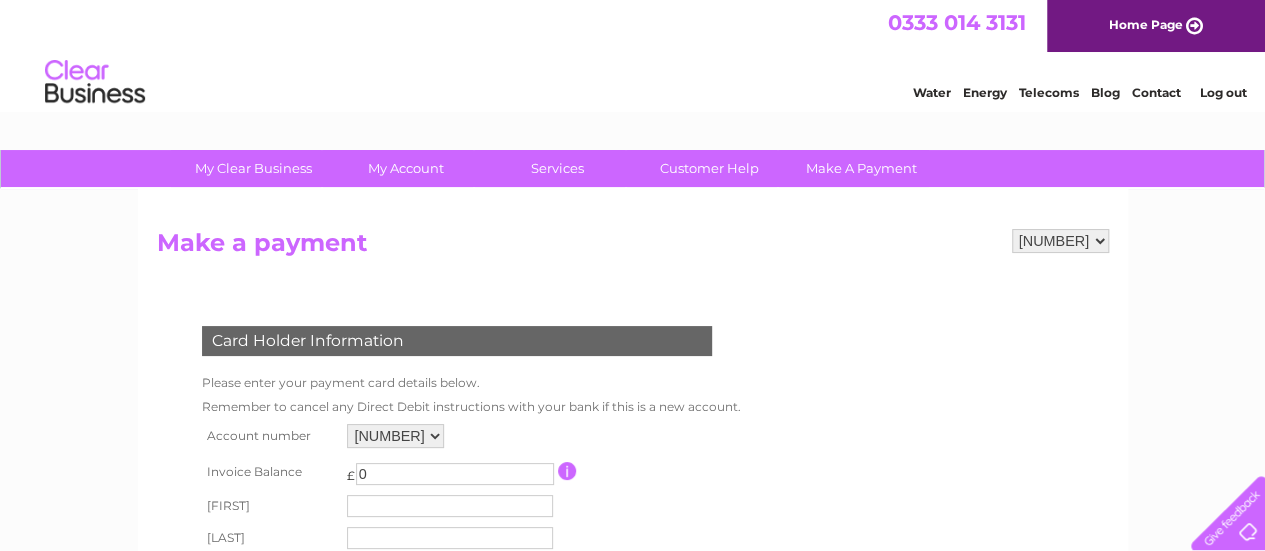 scroll, scrollTop: 0, scrollLeft: 0, axis: both 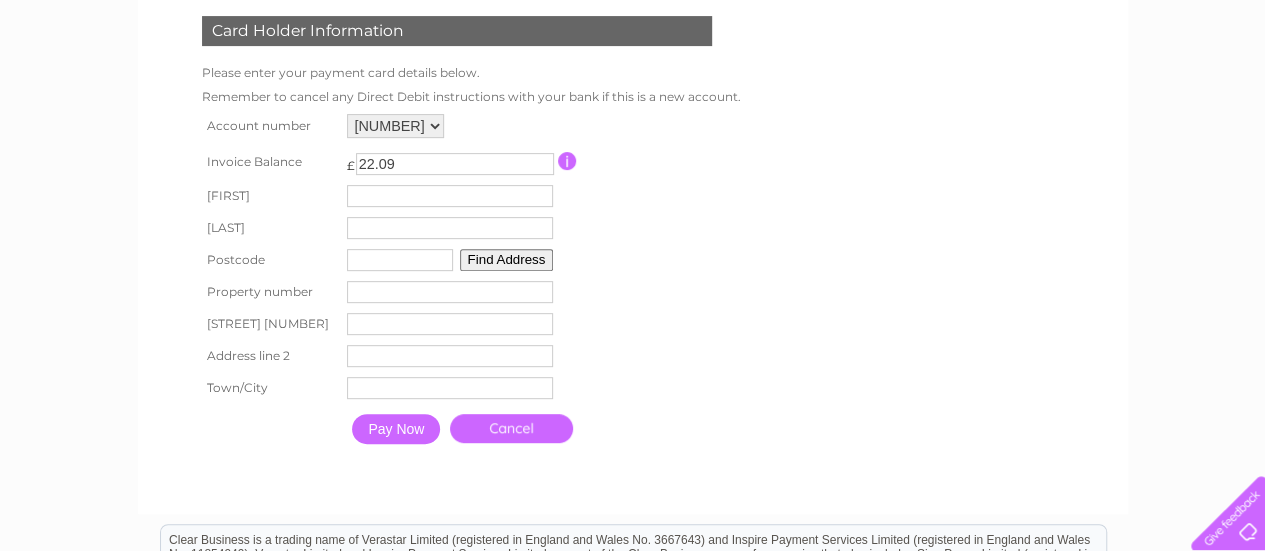 type on "22.09" 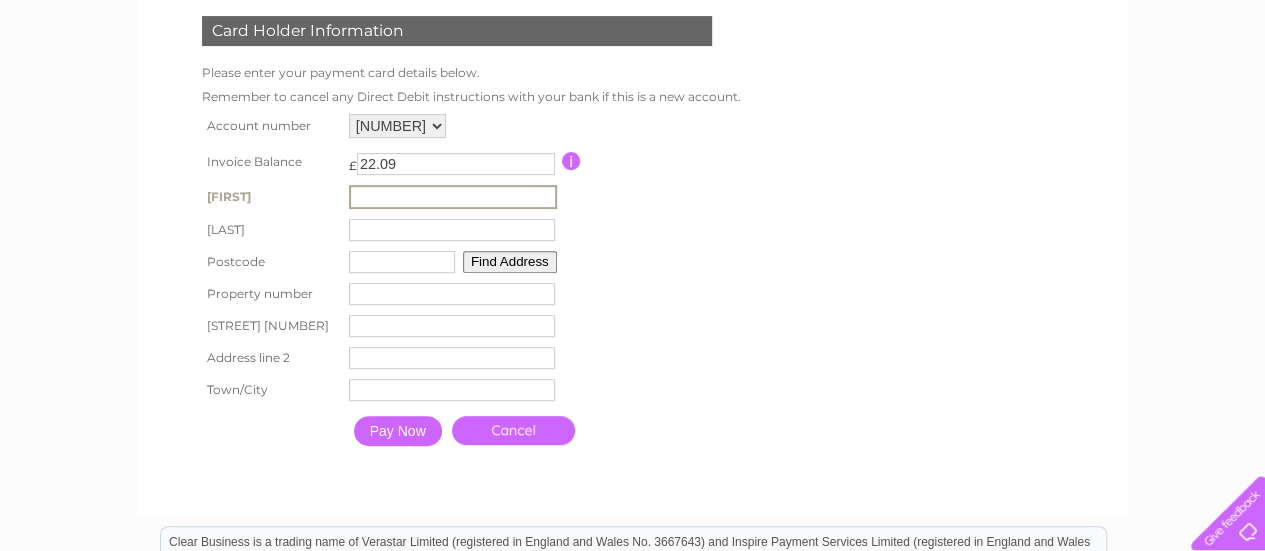 click at bounding box center [453, 197] 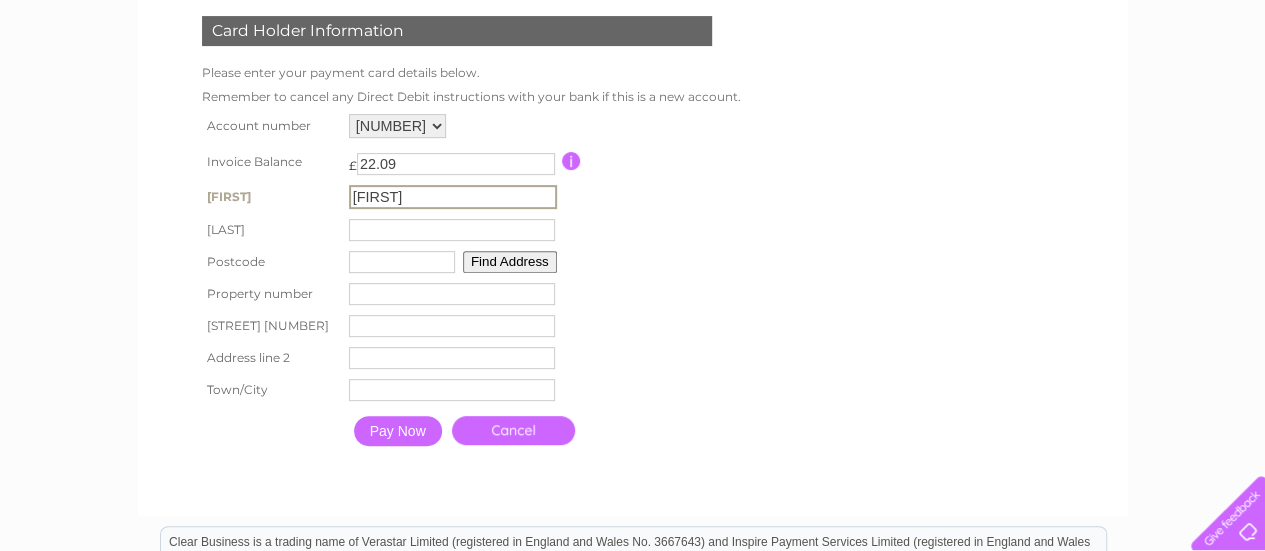 type on "Gotts" 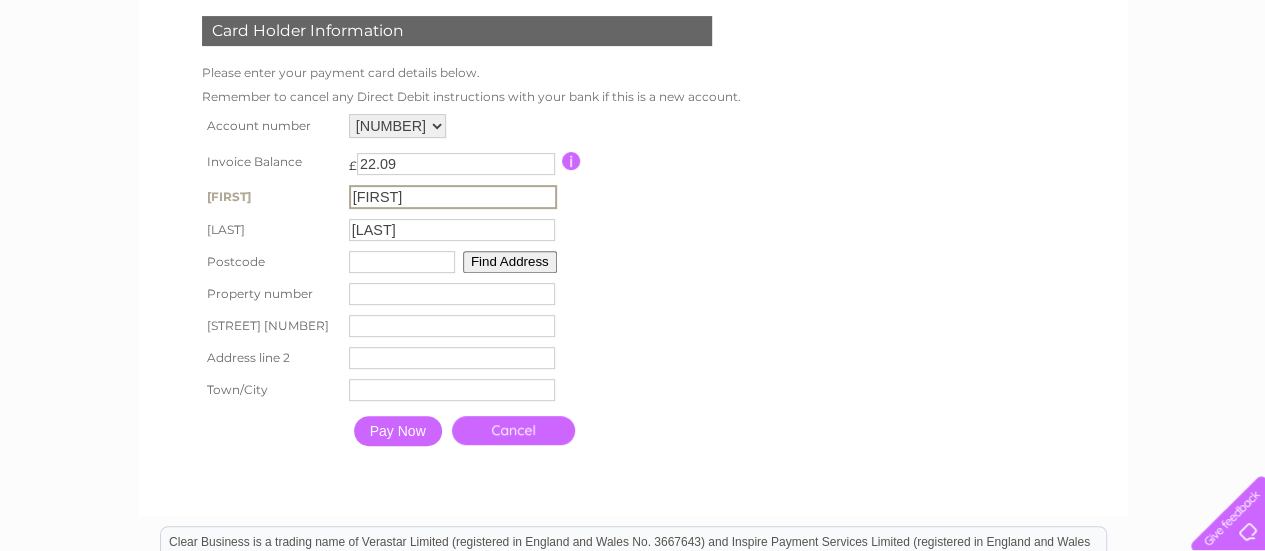 type on "IP29 4JE" 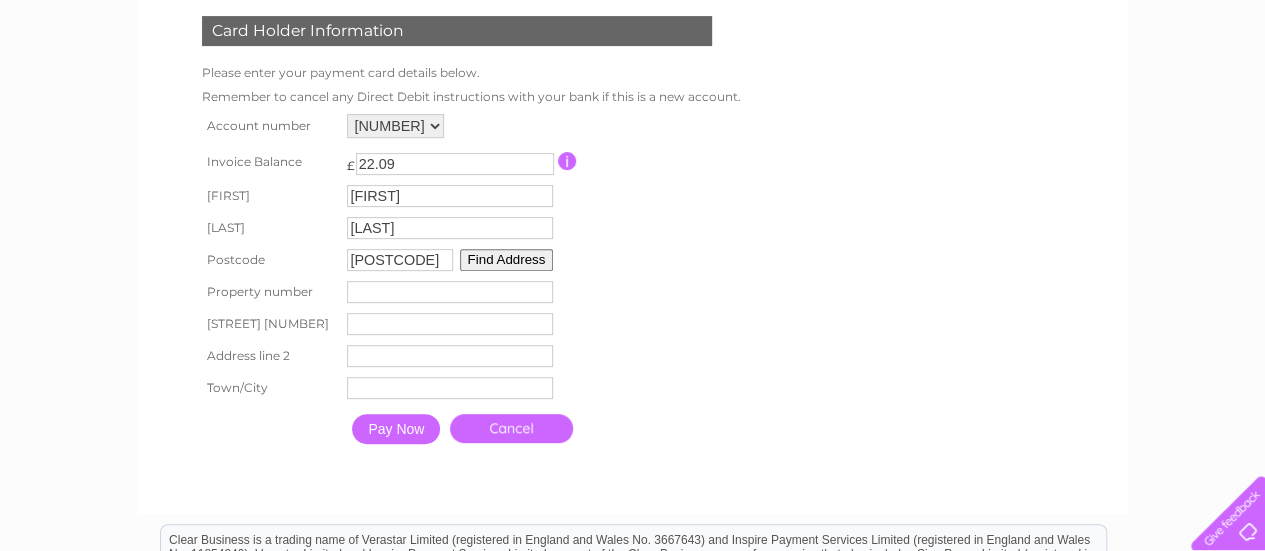 click on "Find Address" at bounding box center (507, 260) 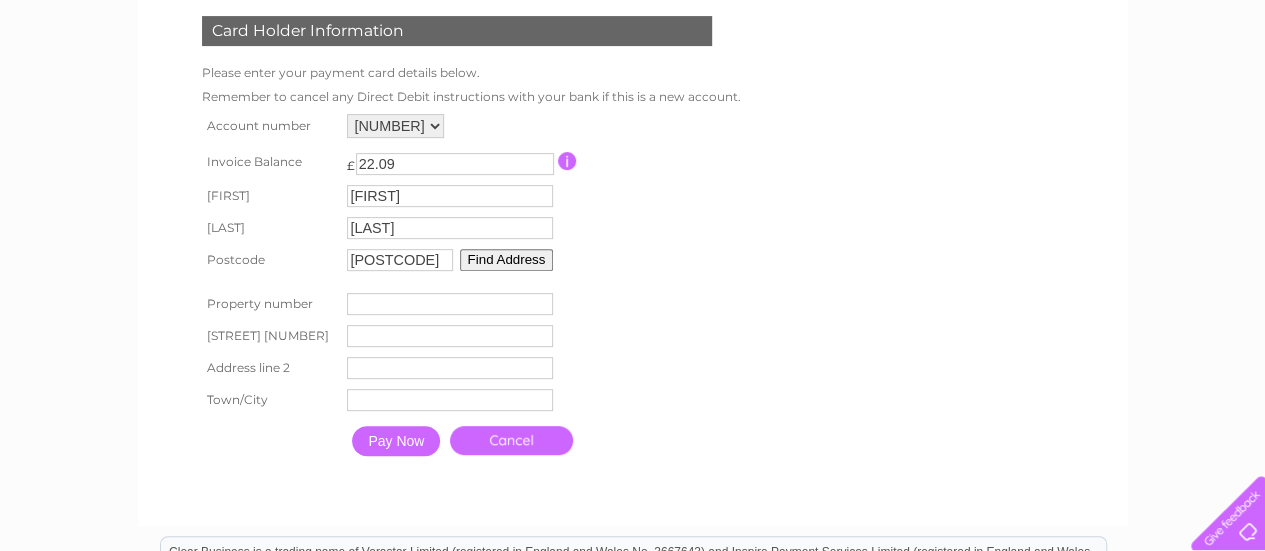 click on "Pay Now" at bounding box center (396, 441) 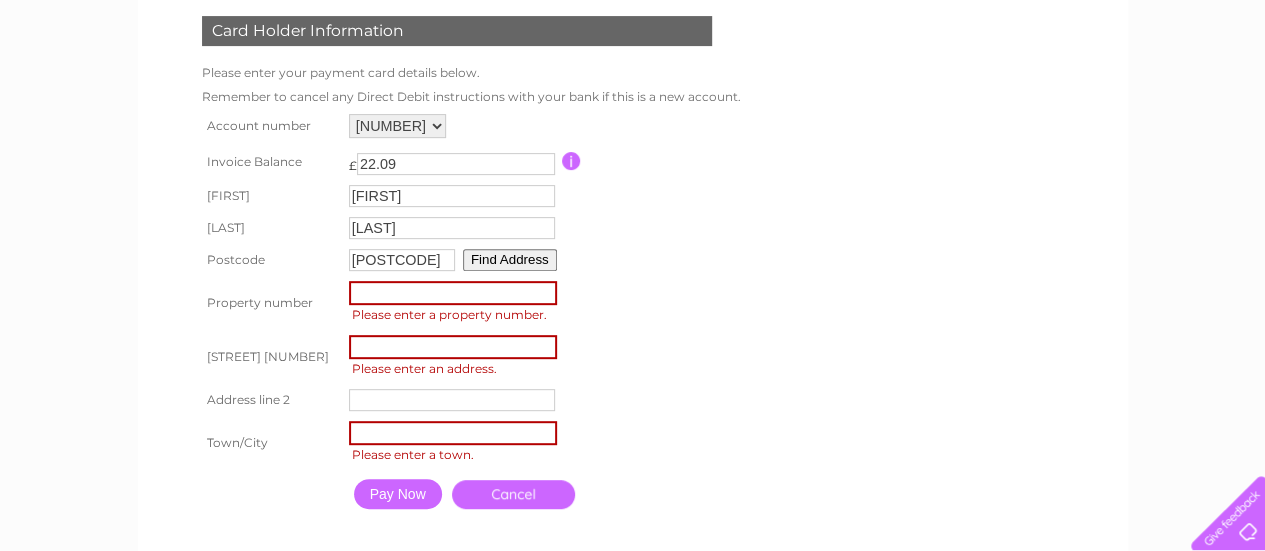 click at bounding box center [453, 293] 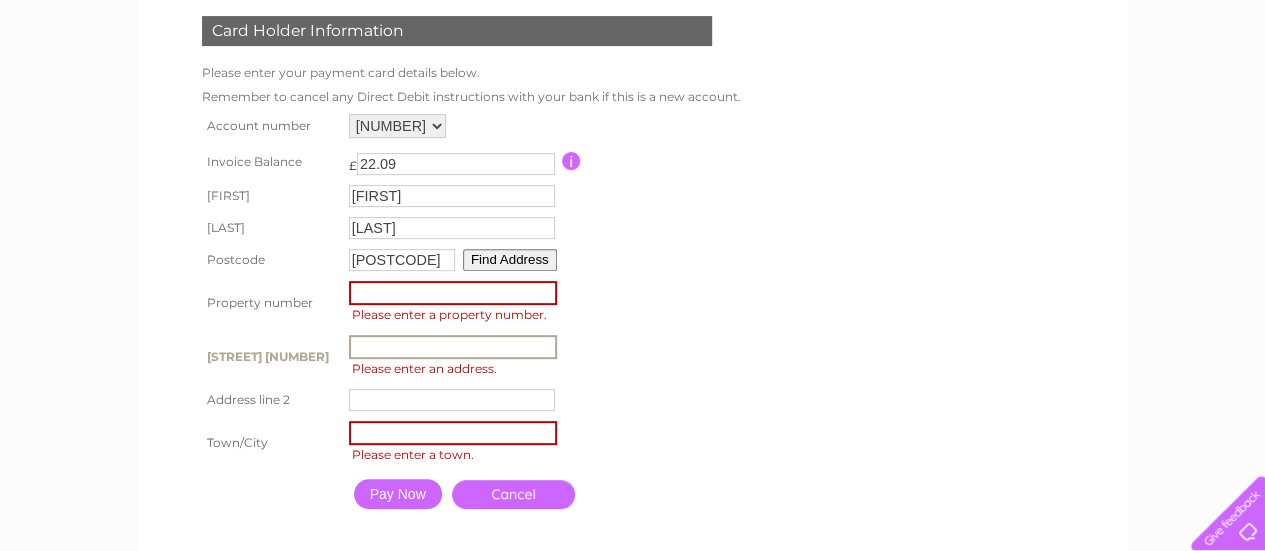 click at bounding box center (453, 347) 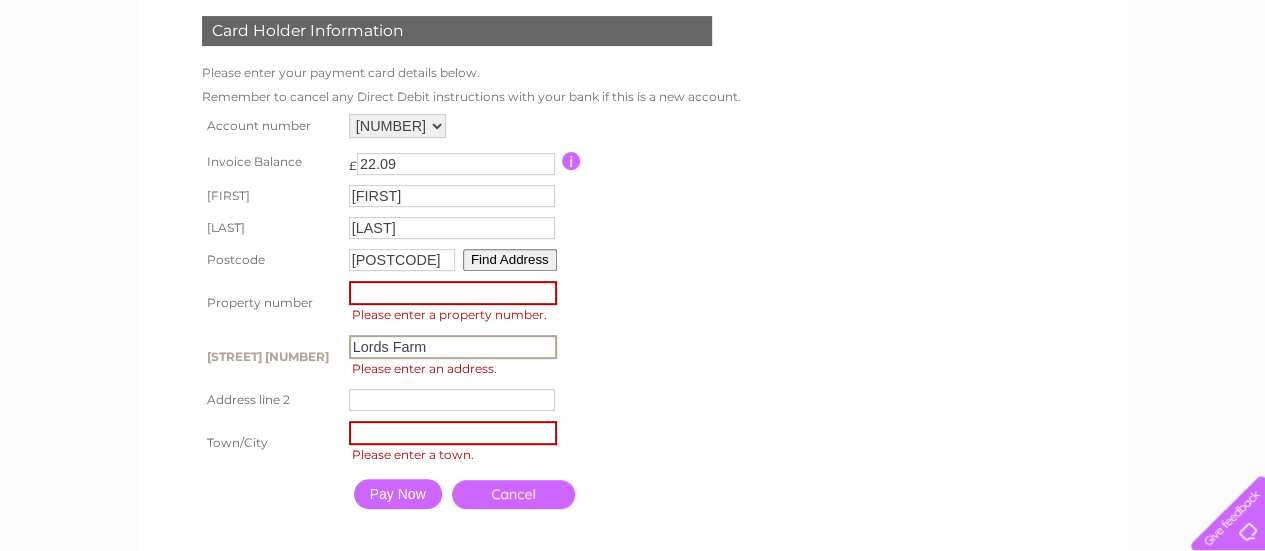 type on "Chadacre Road, Hartest" 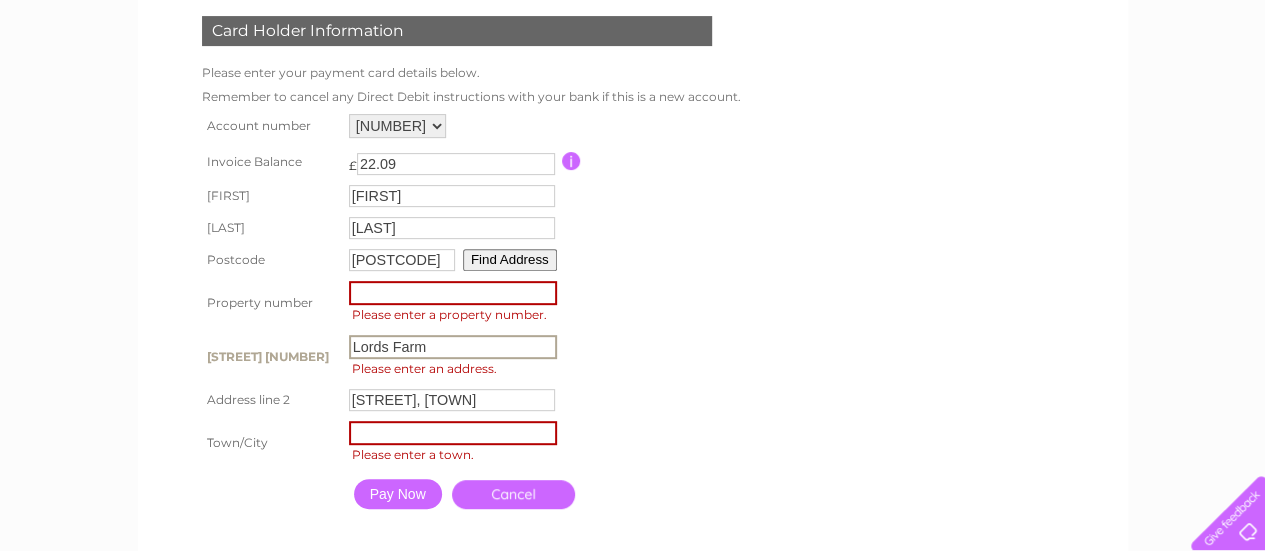 type on "Bury St. Edmunds" 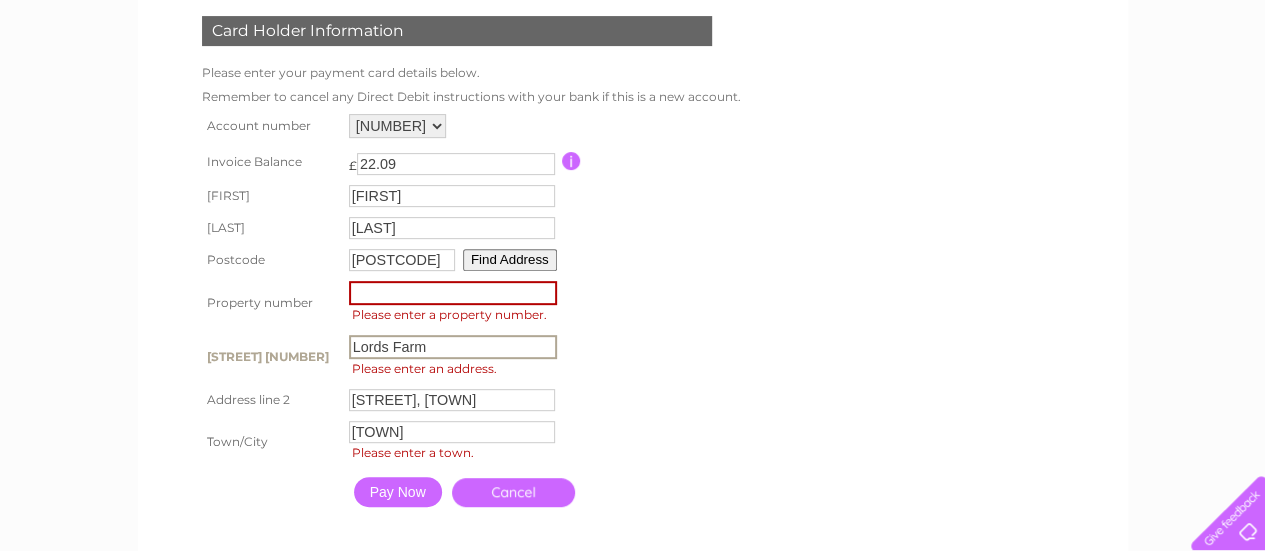 click on "Pay Now" at bounding box center [398, 492] 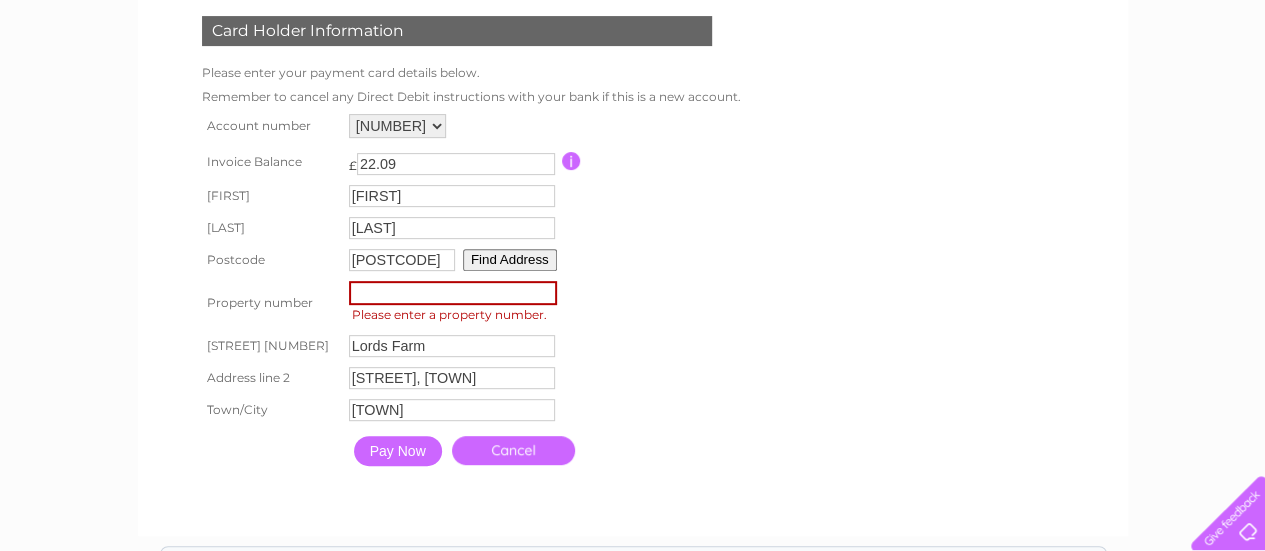 click at bounding box center [453, 293] 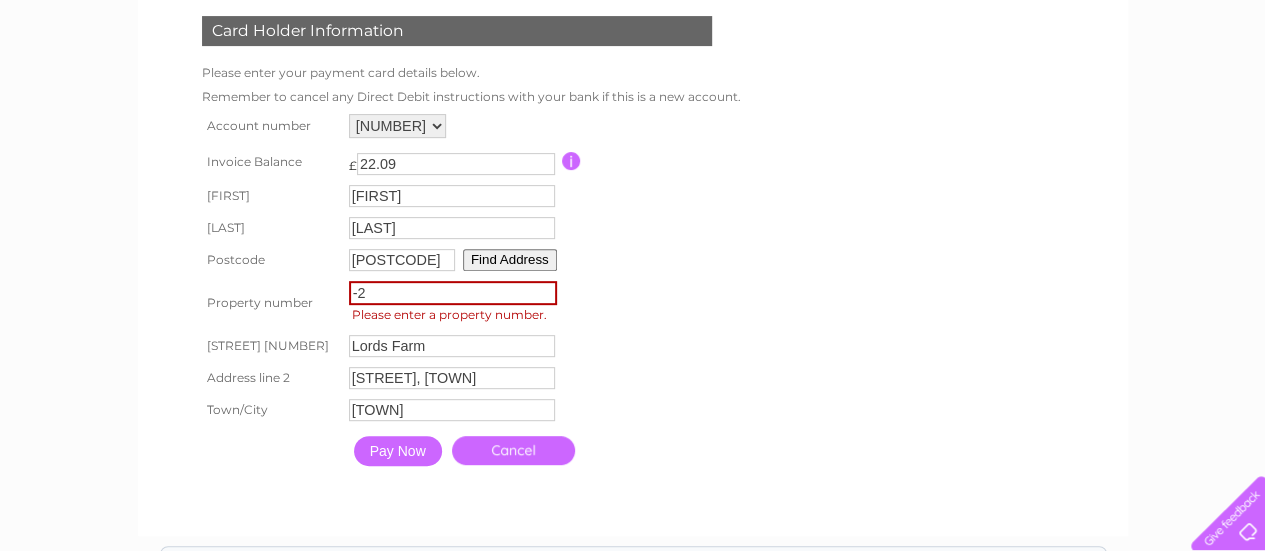 click on "-2" at bounding box center (453, 293) 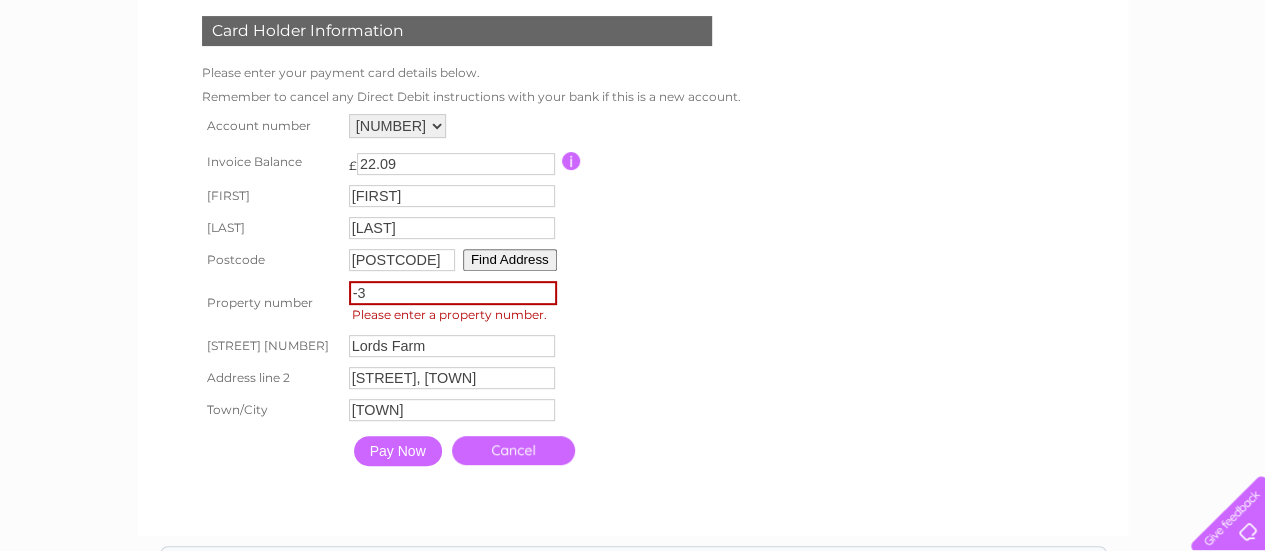 click on "-3" at bounding box center [453, 293] 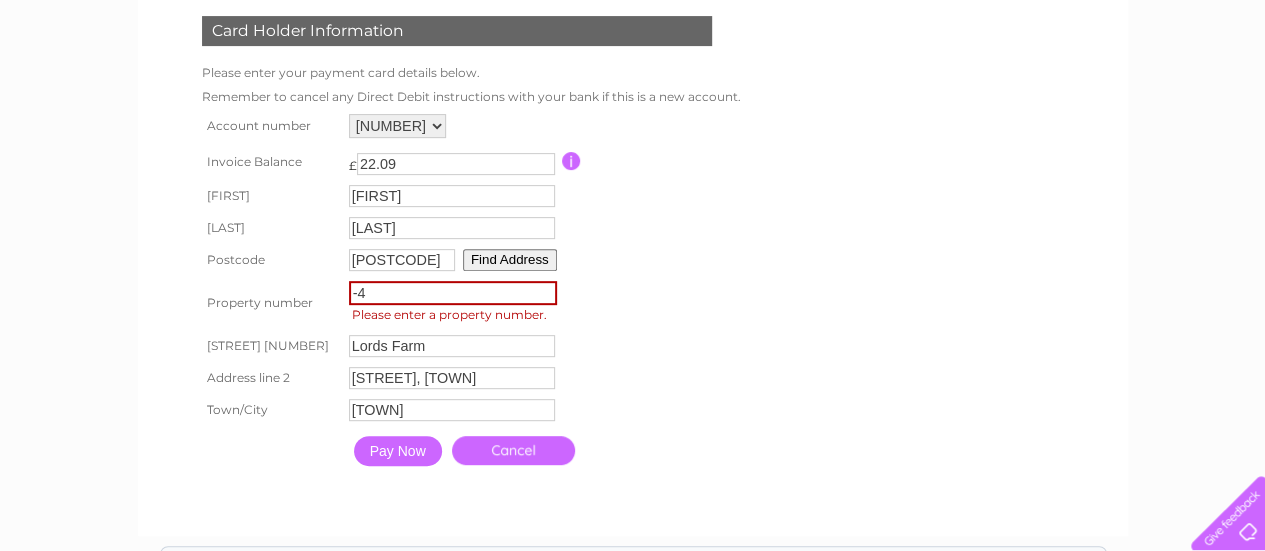 click on "-4" at bounding box center [453, 293] 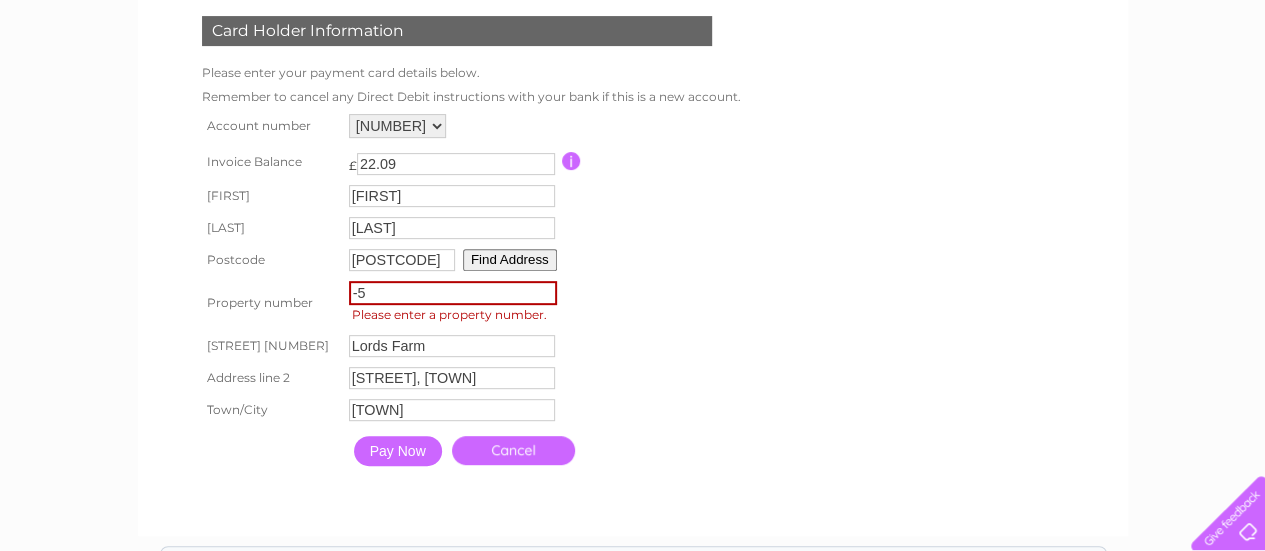 type on "-5" 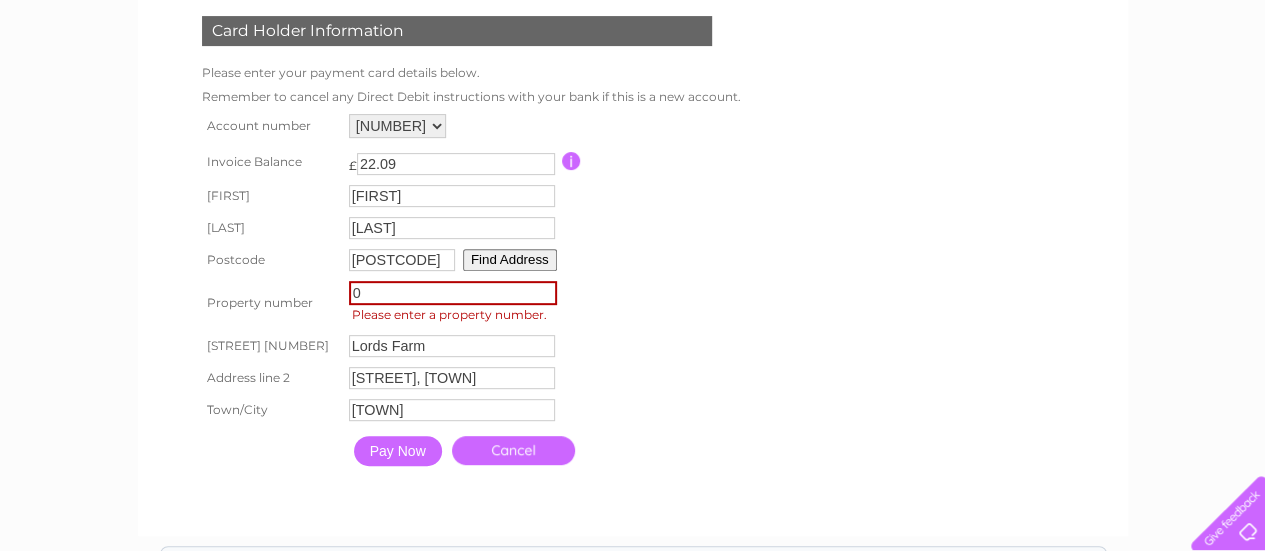 type on "0" 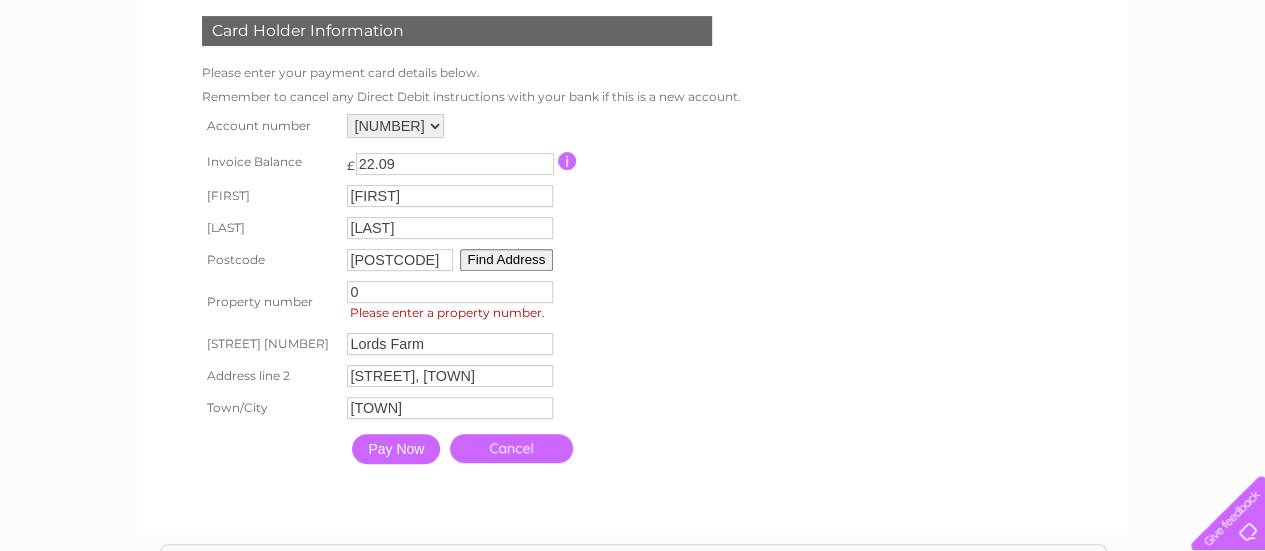 click on "Pay Now" at bounding box center (396, 449) 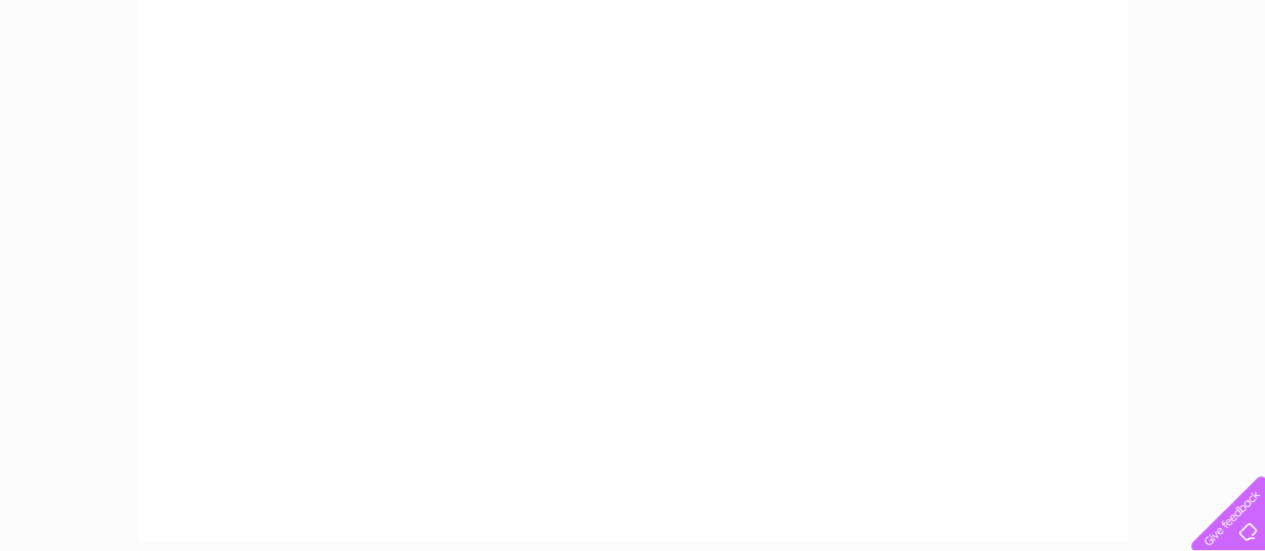 scroll, scrollTop: 753, scrollLeft: 0, axis: vertical 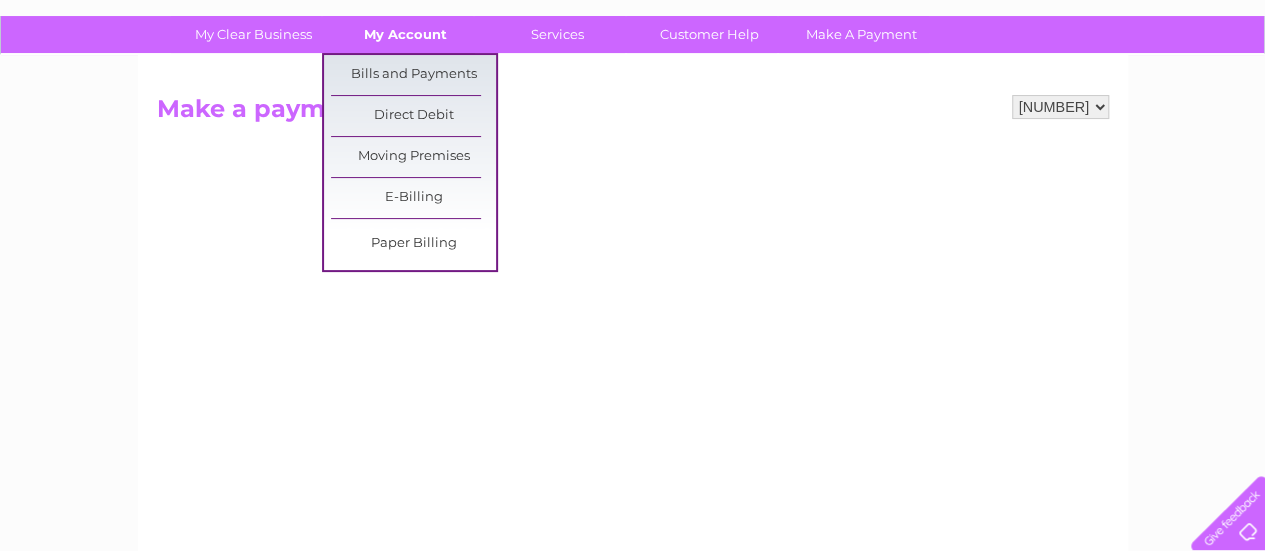 click on "My Account" at bounding box center (405, 34) 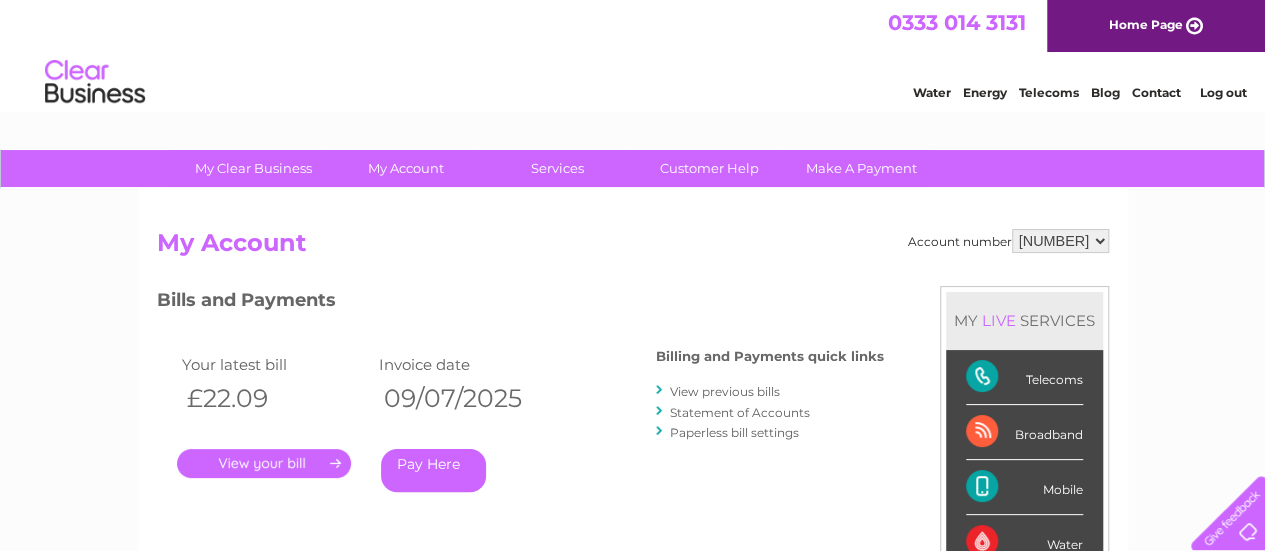 scroll, scrollTop: 0, scrollLeft: 0, axis: both 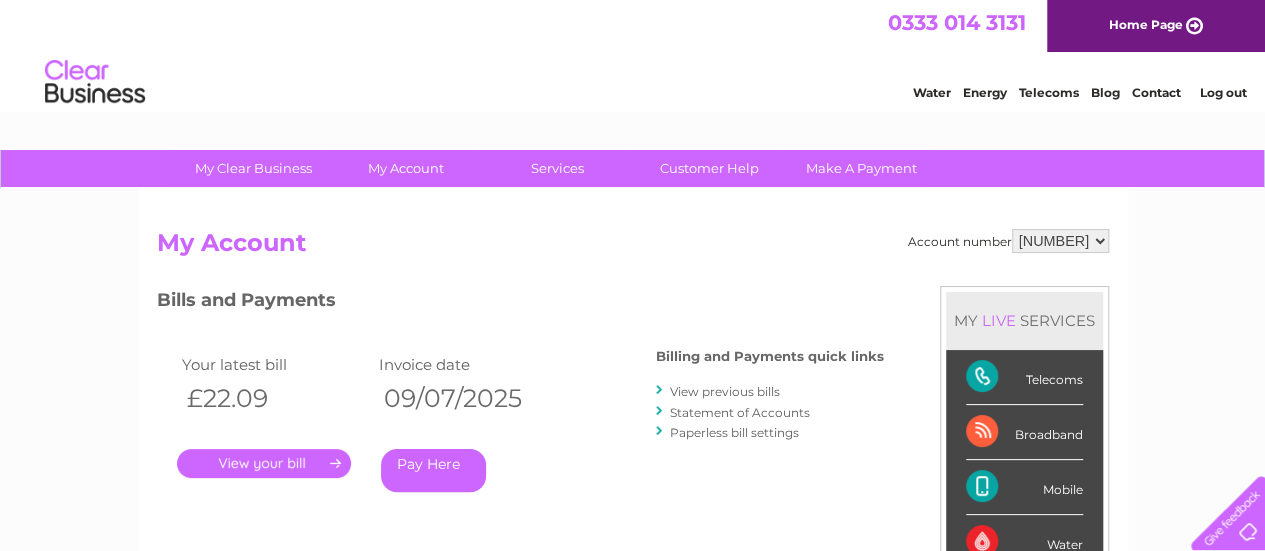 click on "Pay Here" at bounding box center (433, 470) 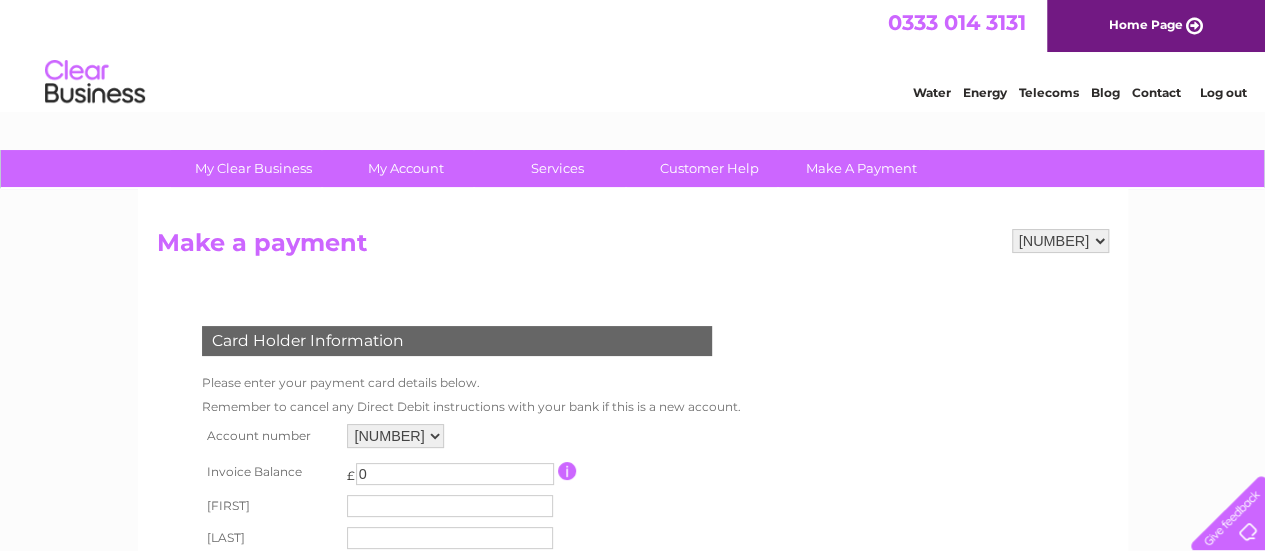 scroll, scrollTop: 0, scrollLeft: 0, axis: both 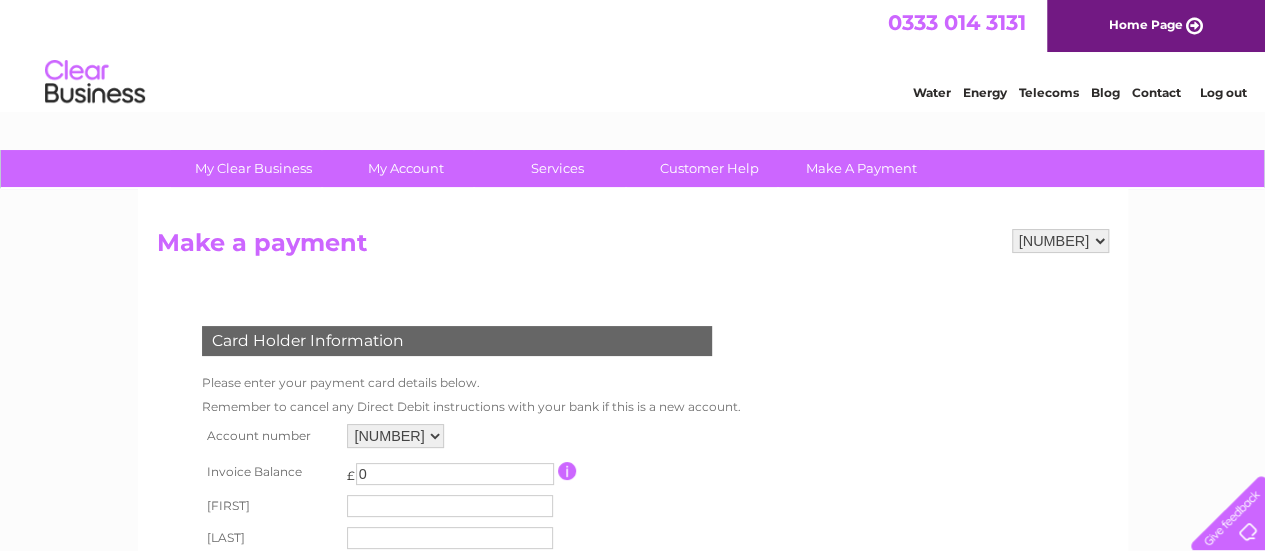 click on "Log out" at bounding box center [1222, 92] 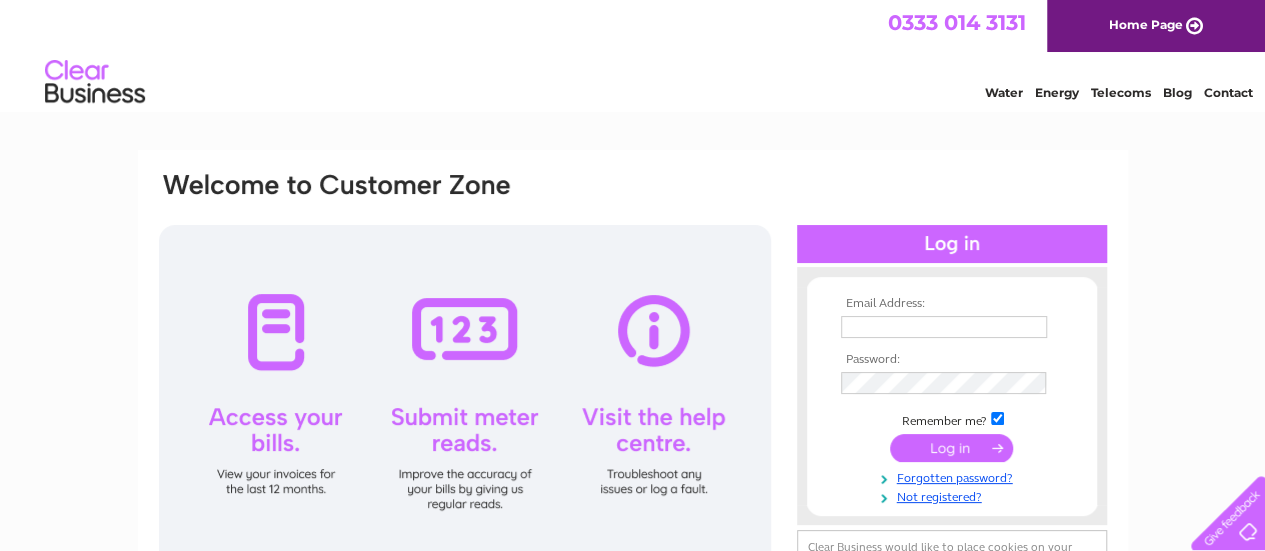 scroll, scrollTop: 0, scrollLeft: 0, axis: both 